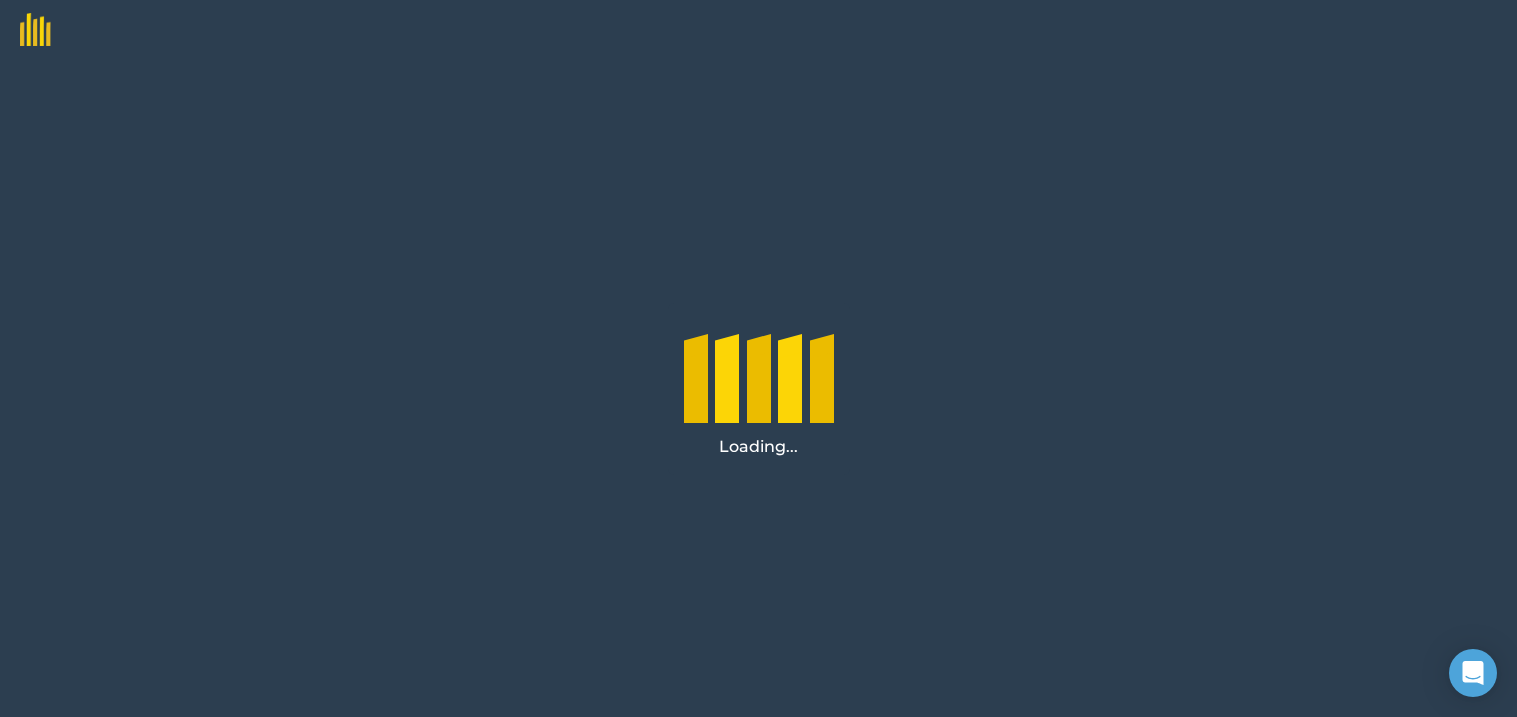 scroll, scrollTop: 0, scrollLeft: 0, axis: both 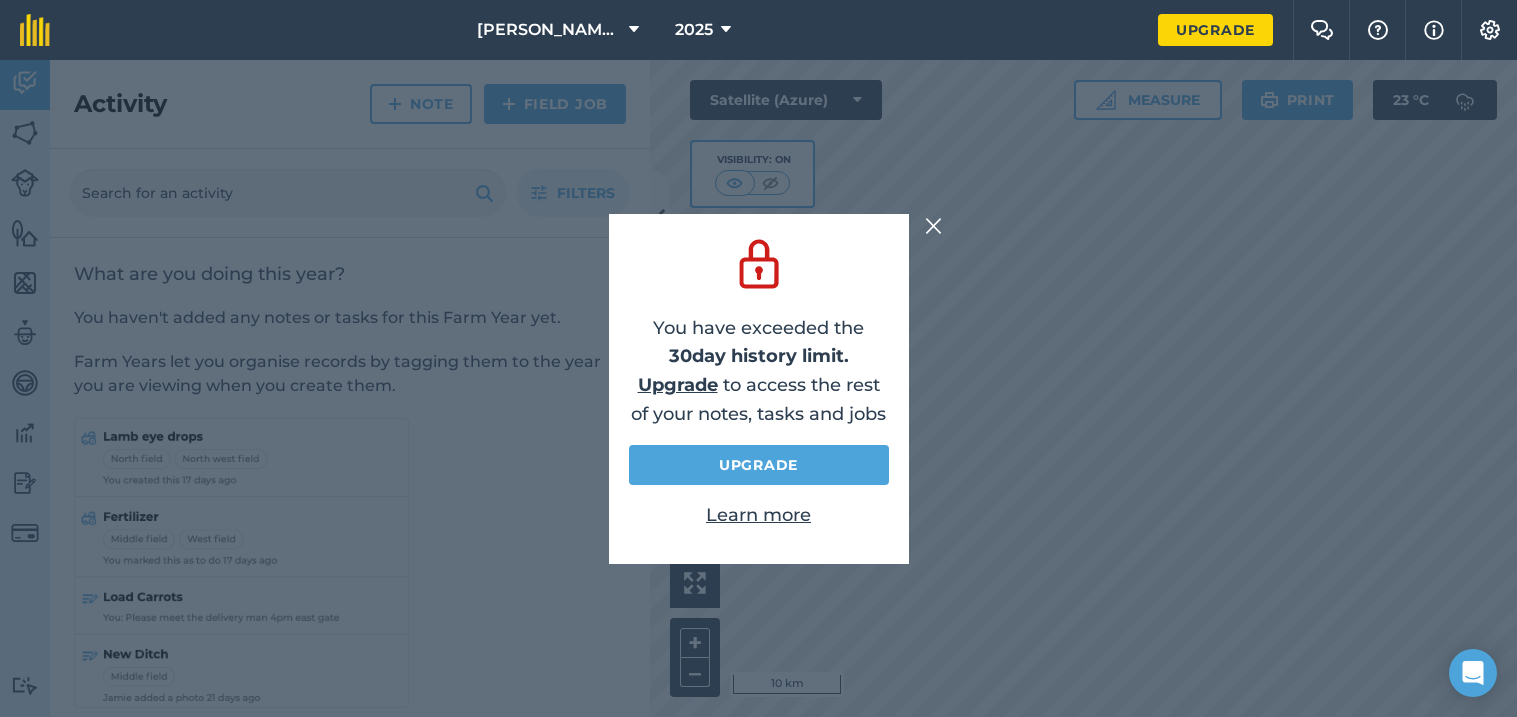 click at bounding box center (934, 226) 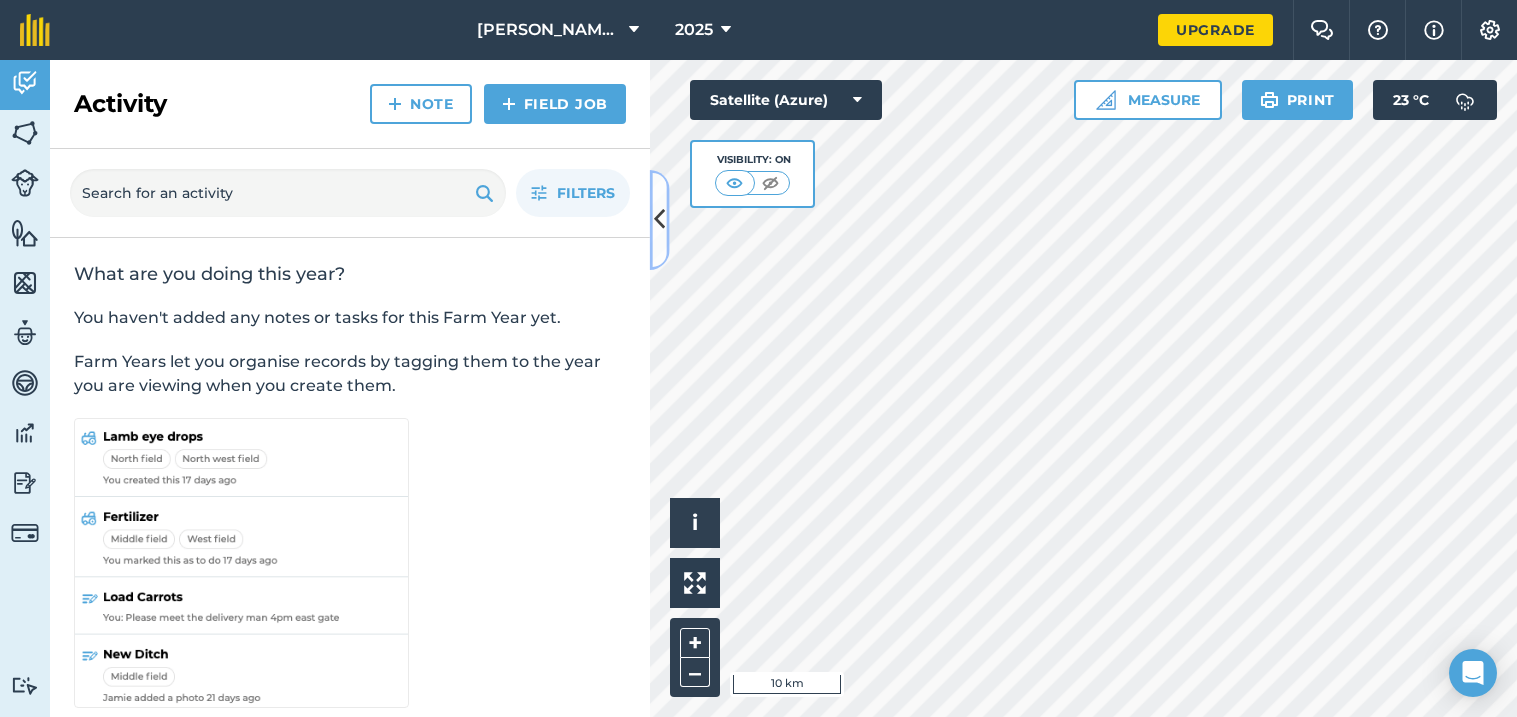 click at bounding box center [660, 220] 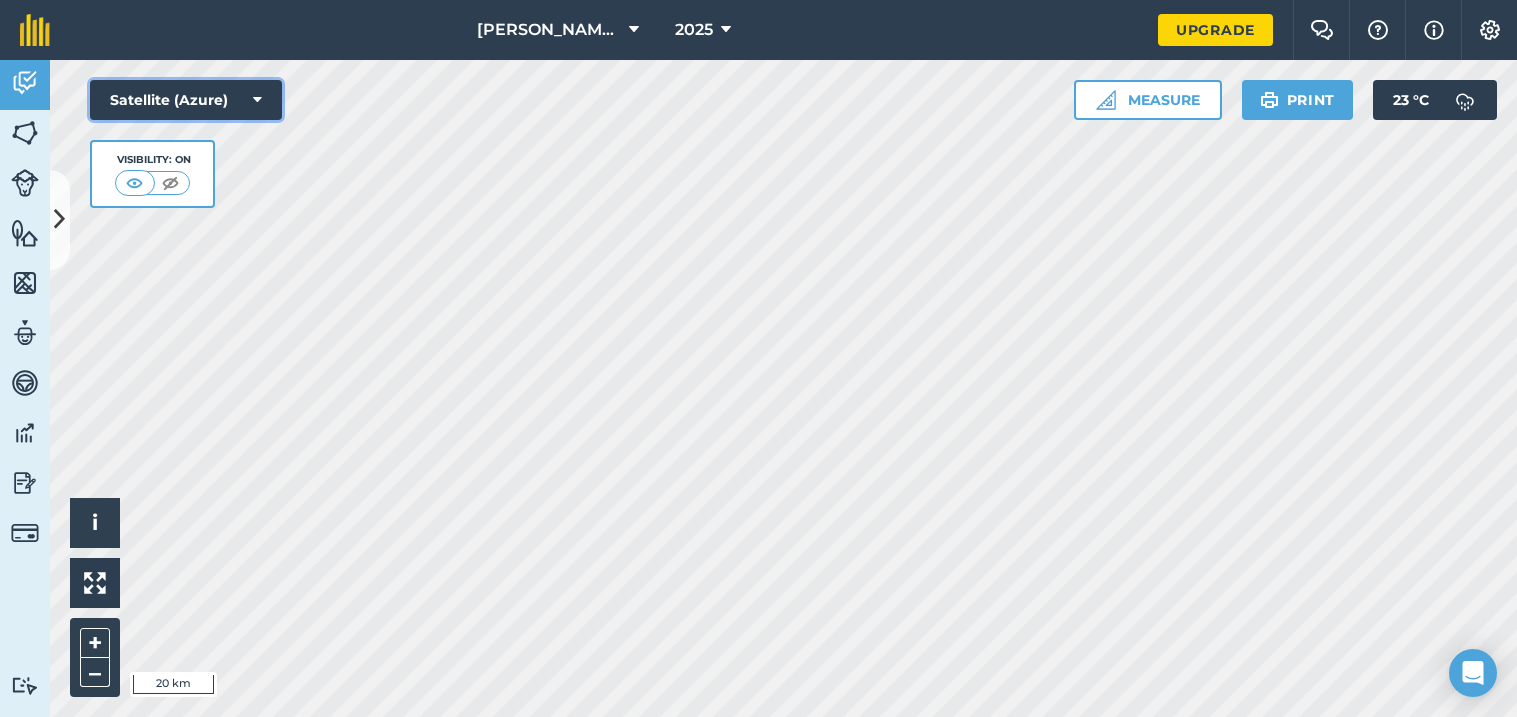 click on "Satellite (Azure)" at bounding box center [186, 100] 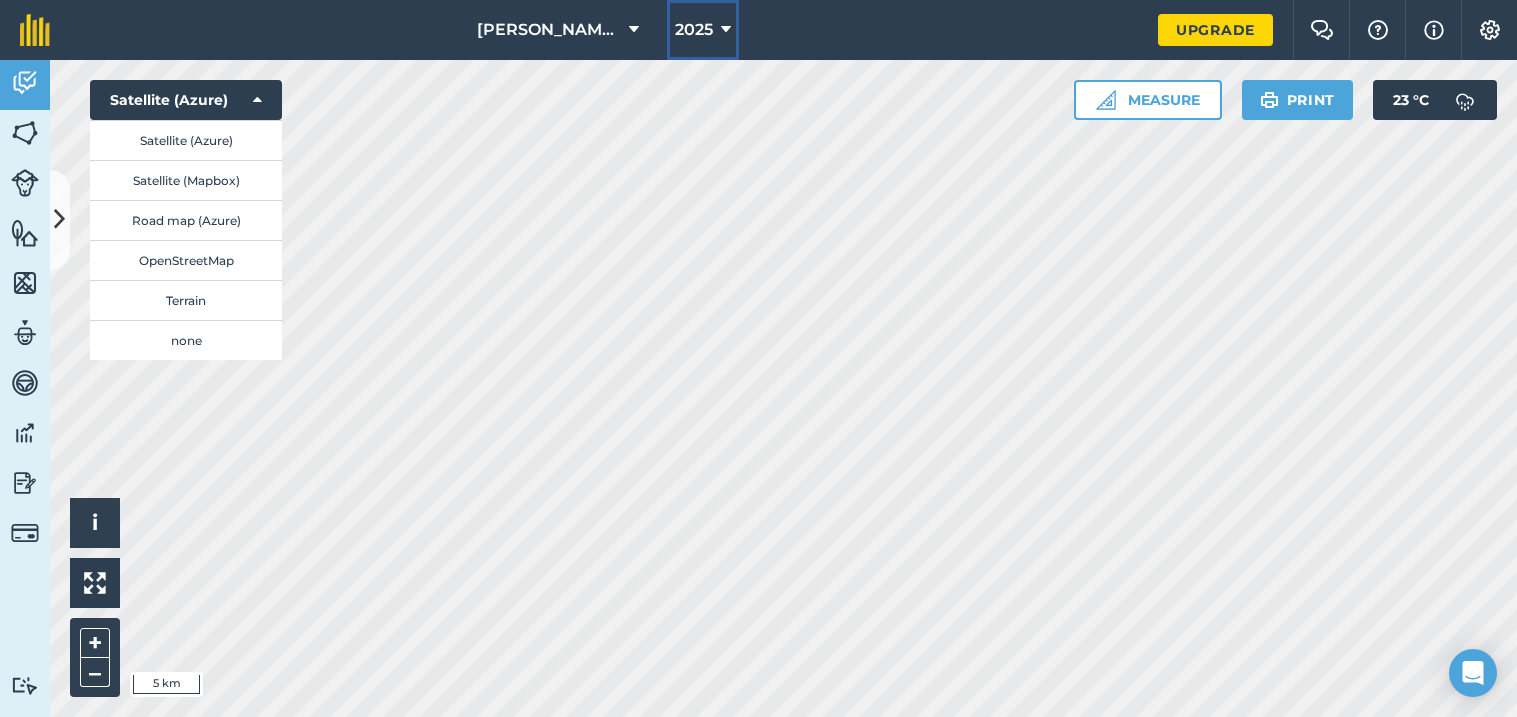 click on "2025" at bounding box center (703, 30) 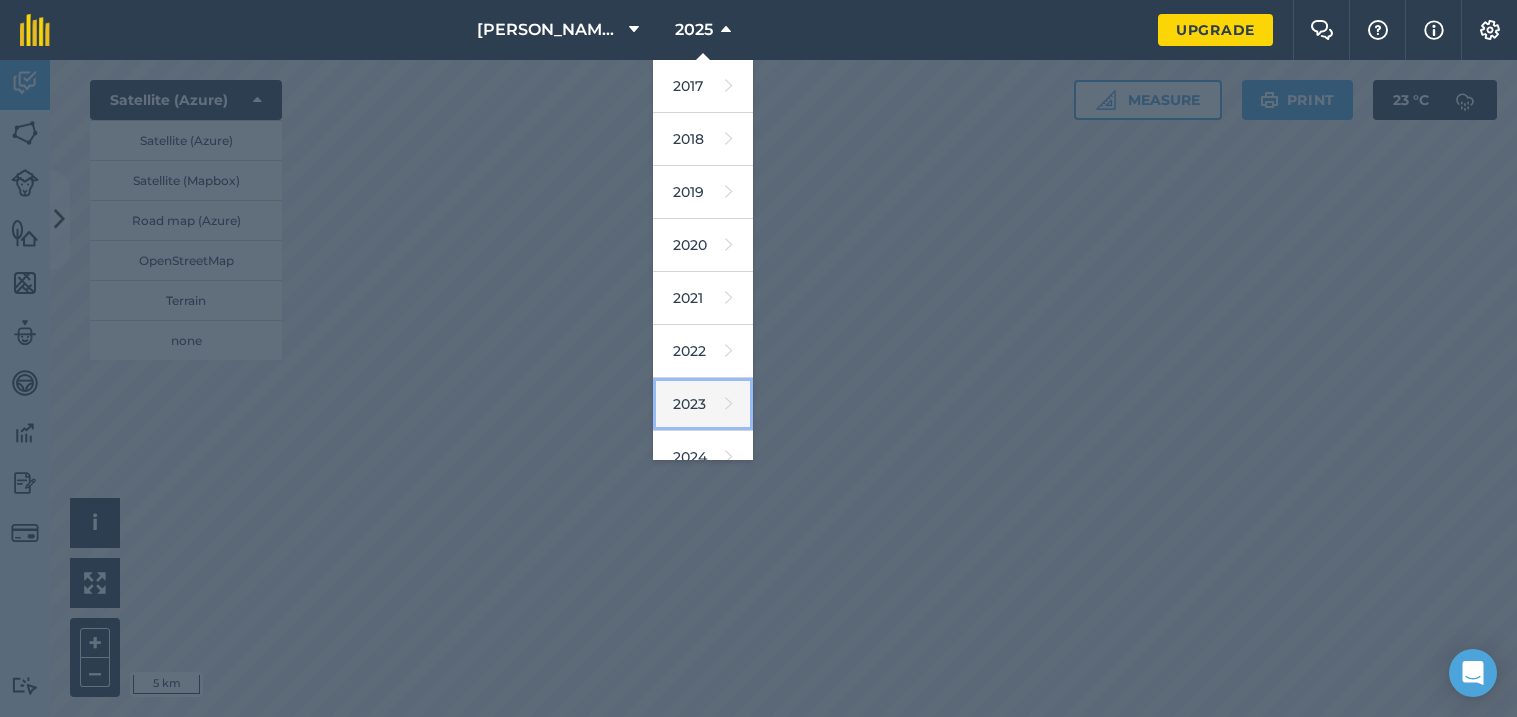 click on "2023" at bounding box center [703, 404] 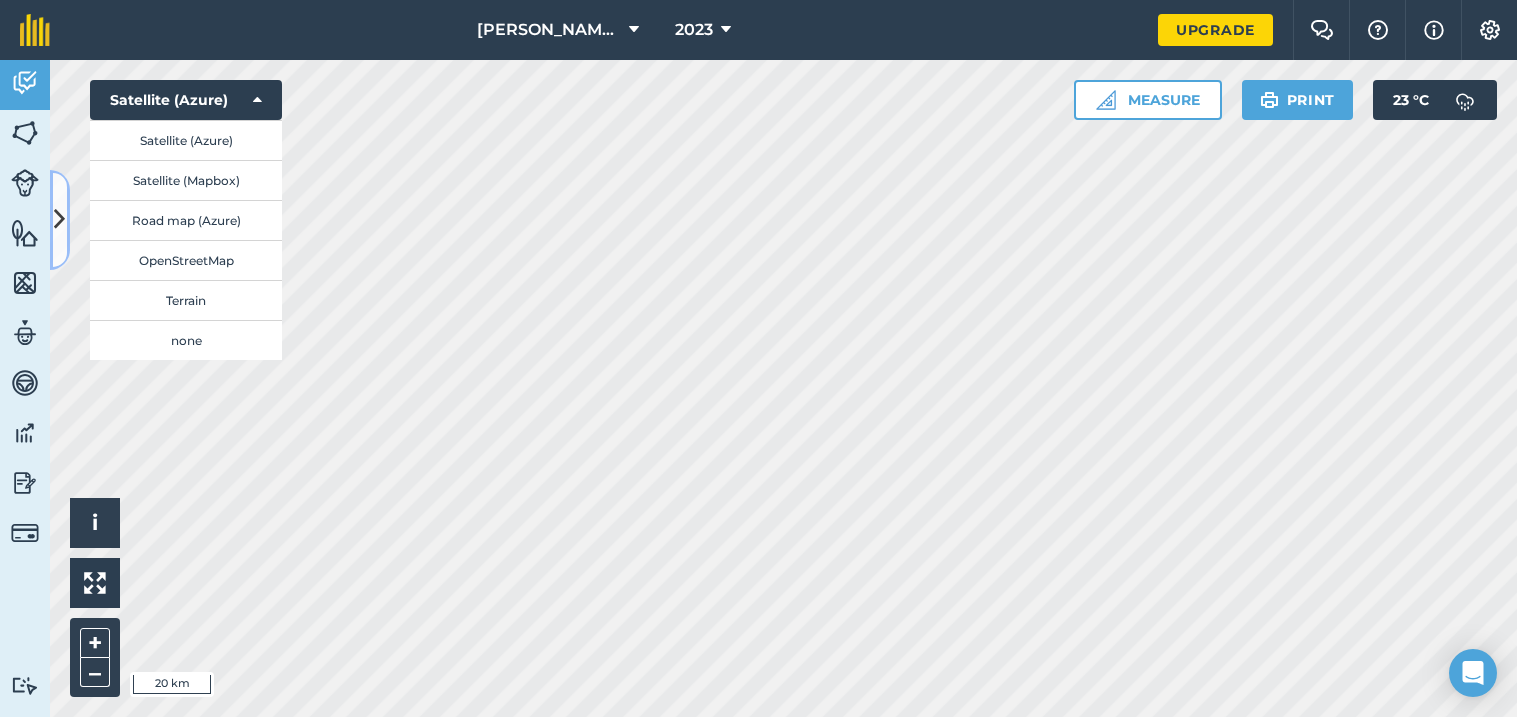 click at bounding box center [59, 219] 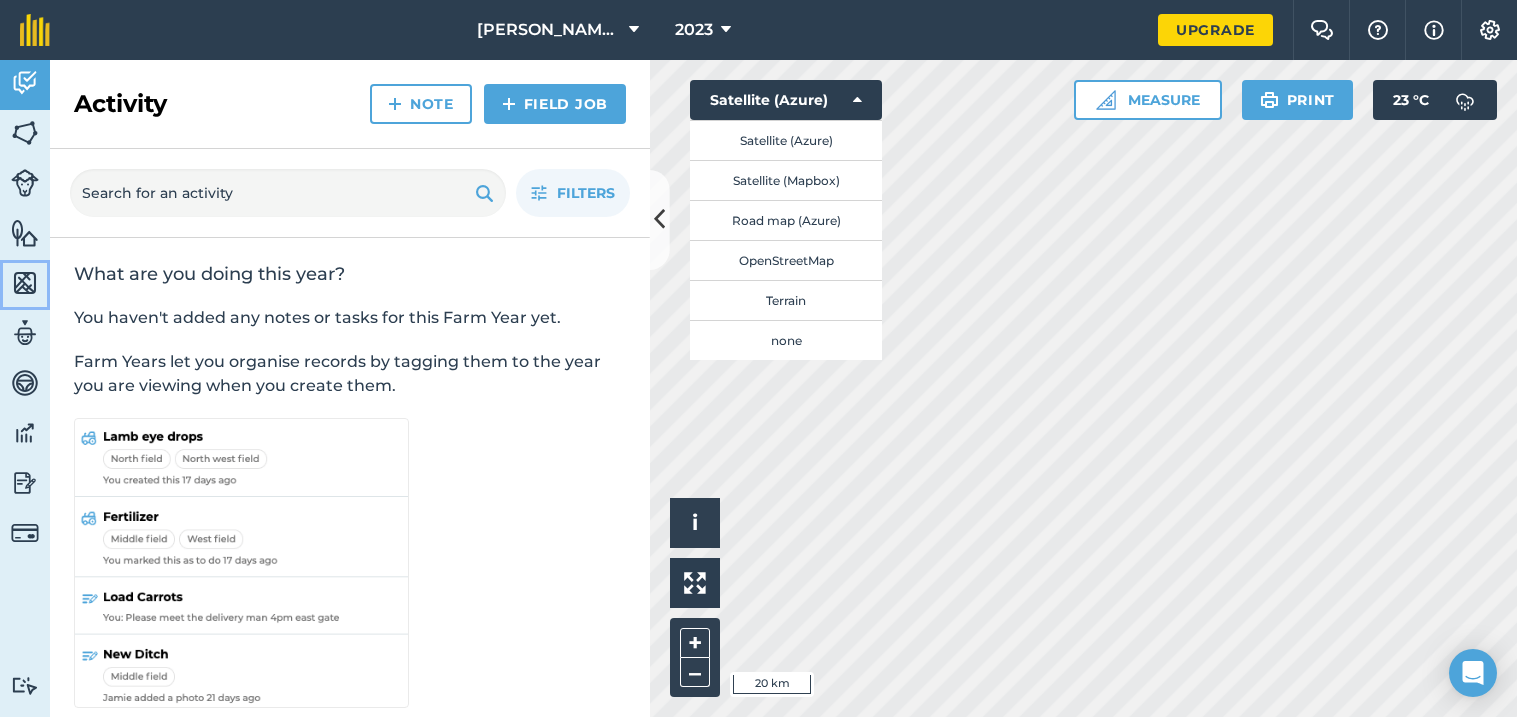click at bounding box center (25, 283) 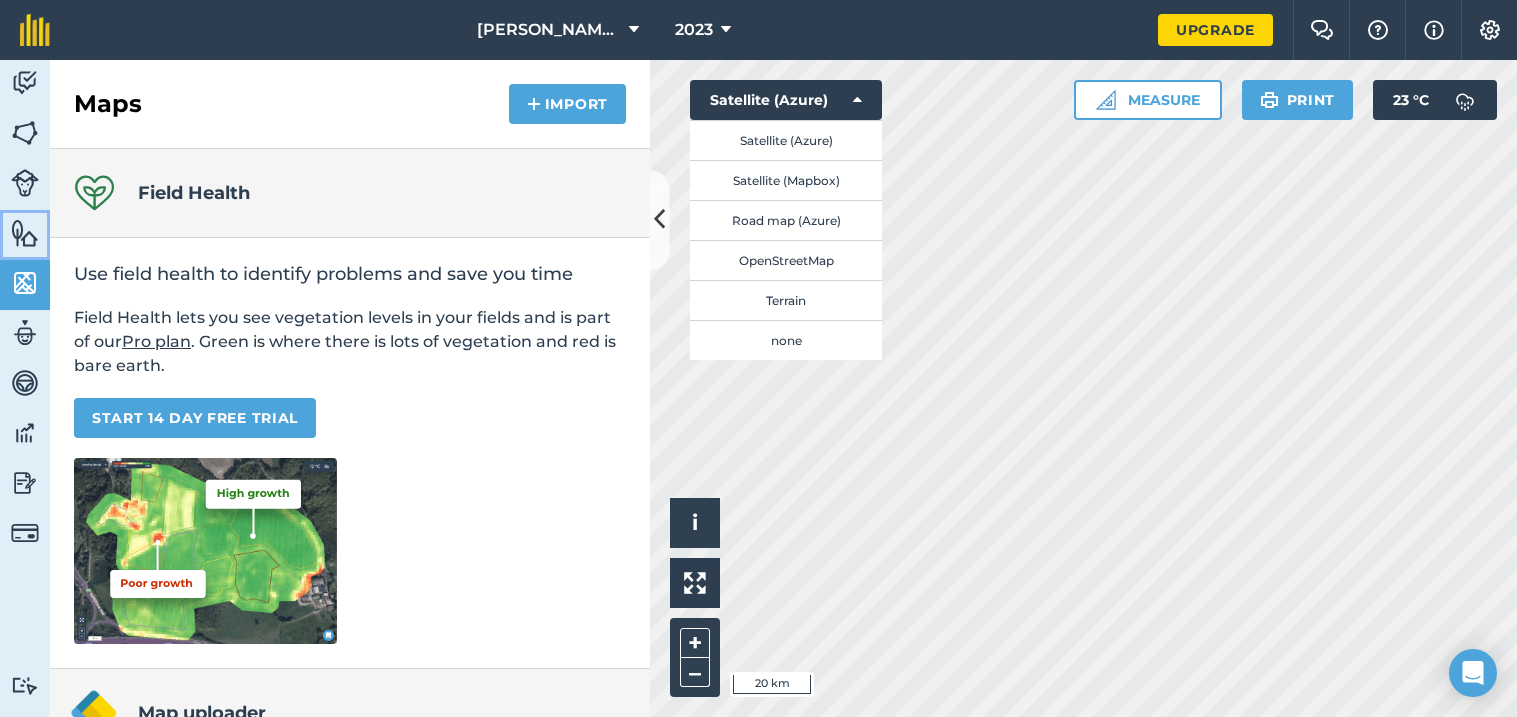 click at bounding box center (25, 233) 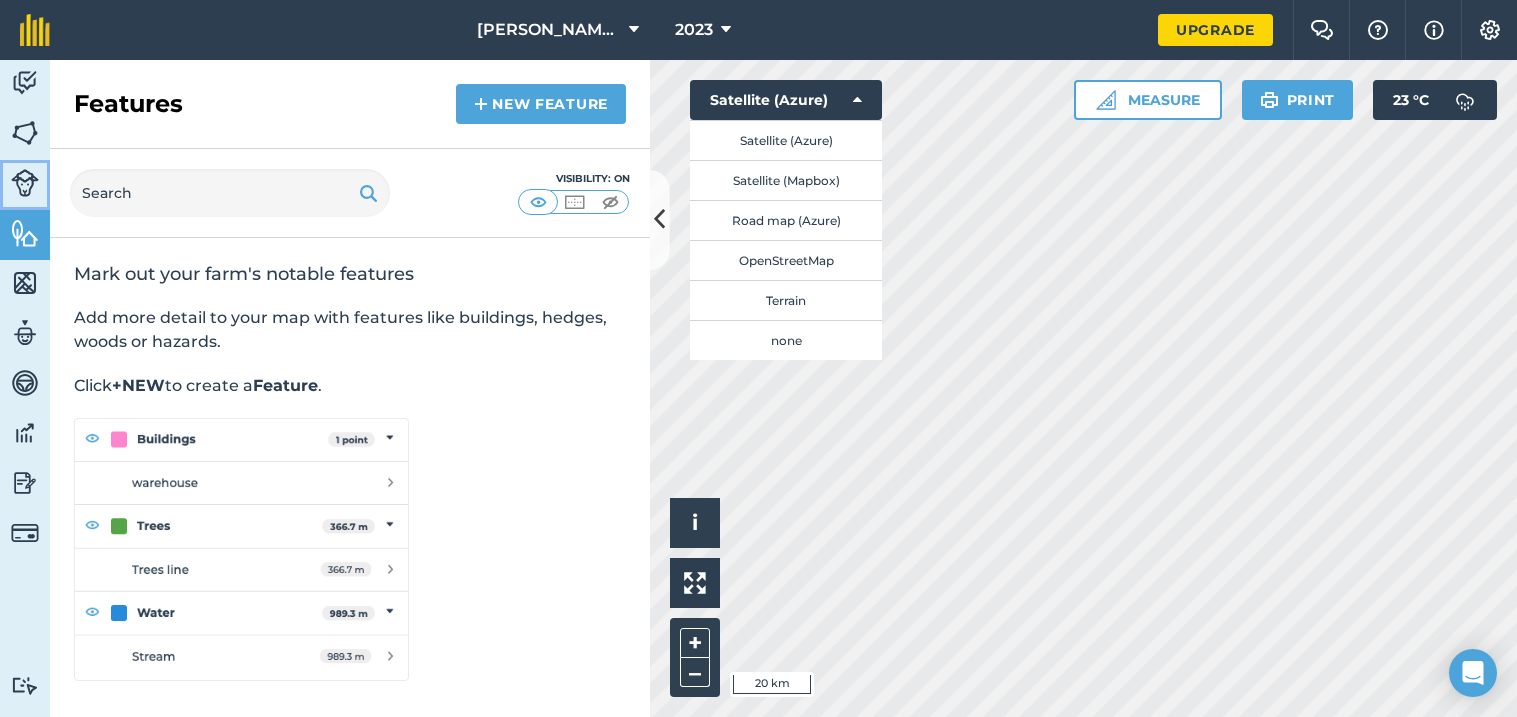 click at bounding box center (25, 183) 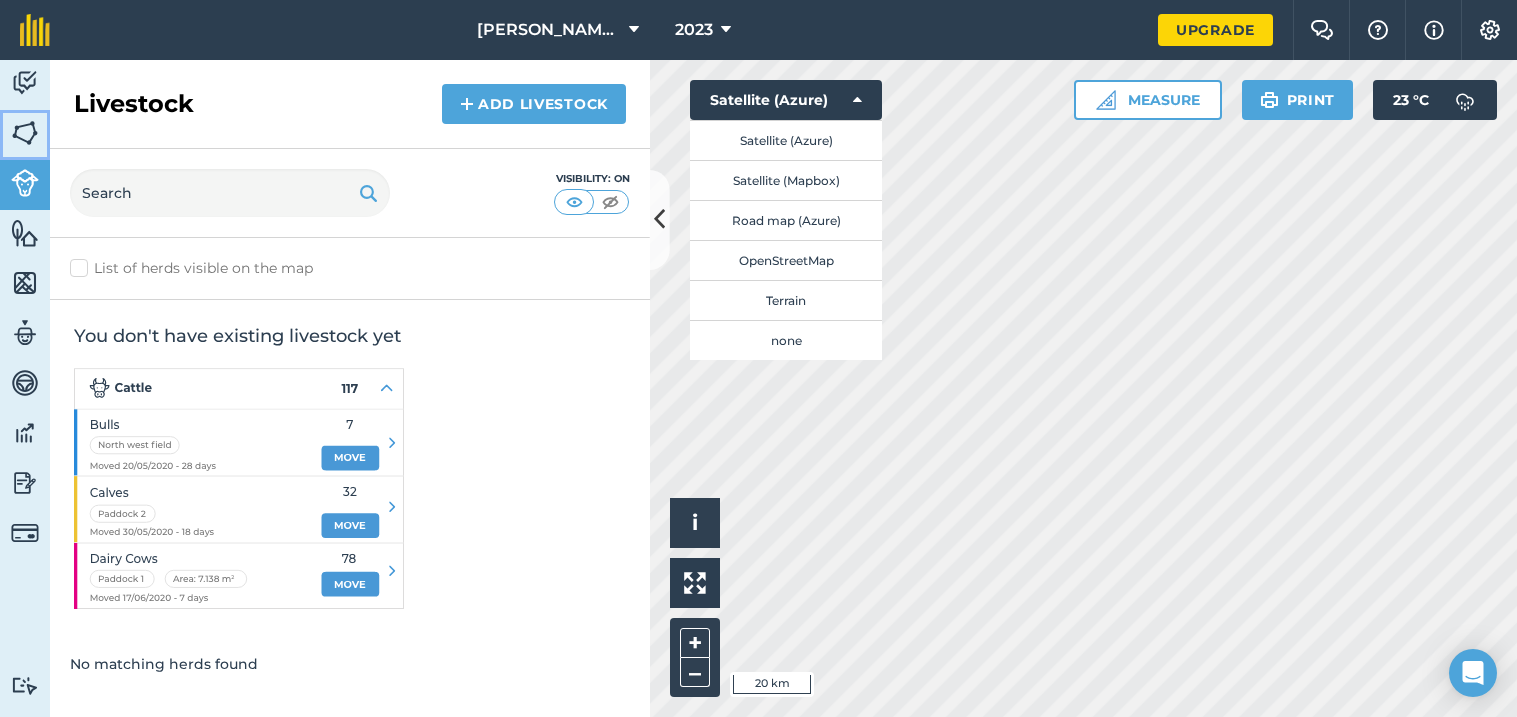 click on "Fields" at bounding box center [25, 135] 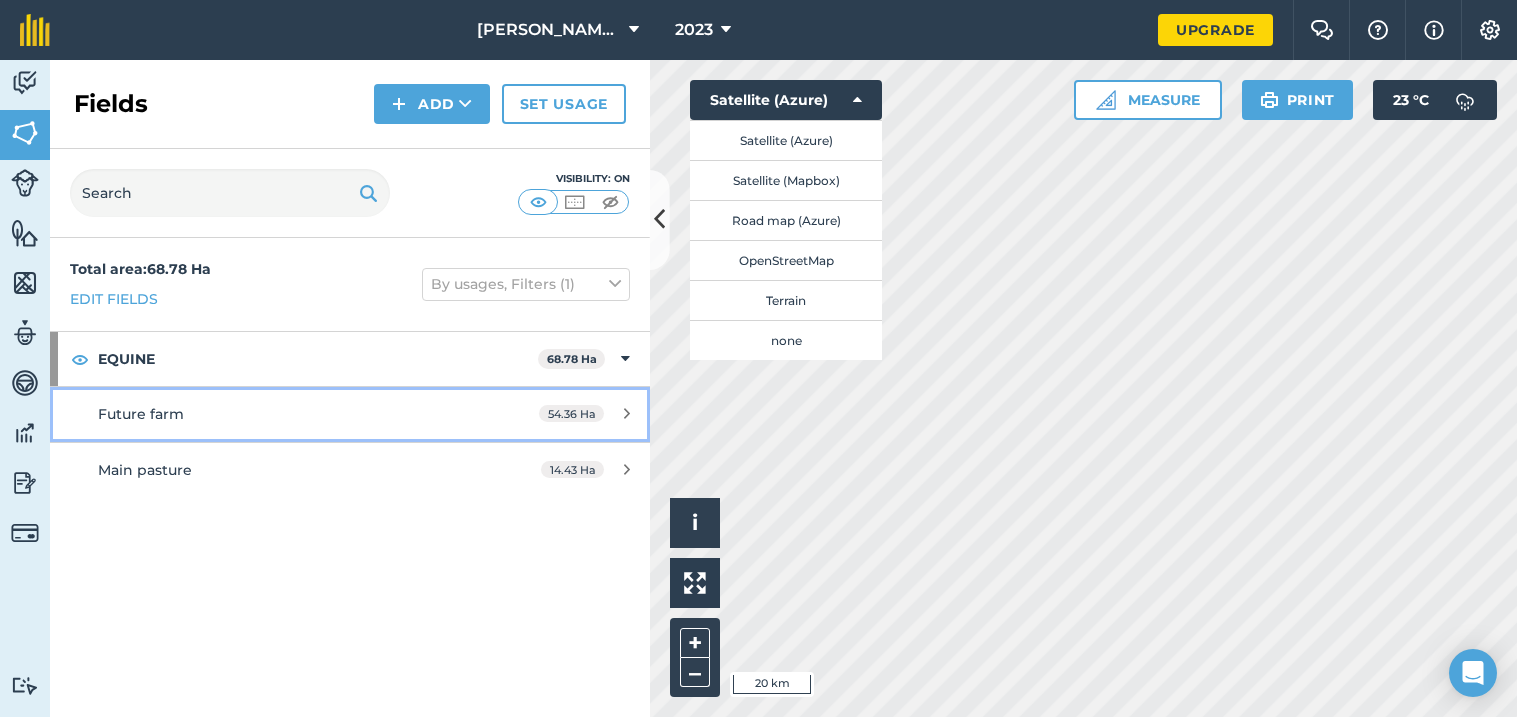 click on "Future farm" at bounding box center [286, 414] 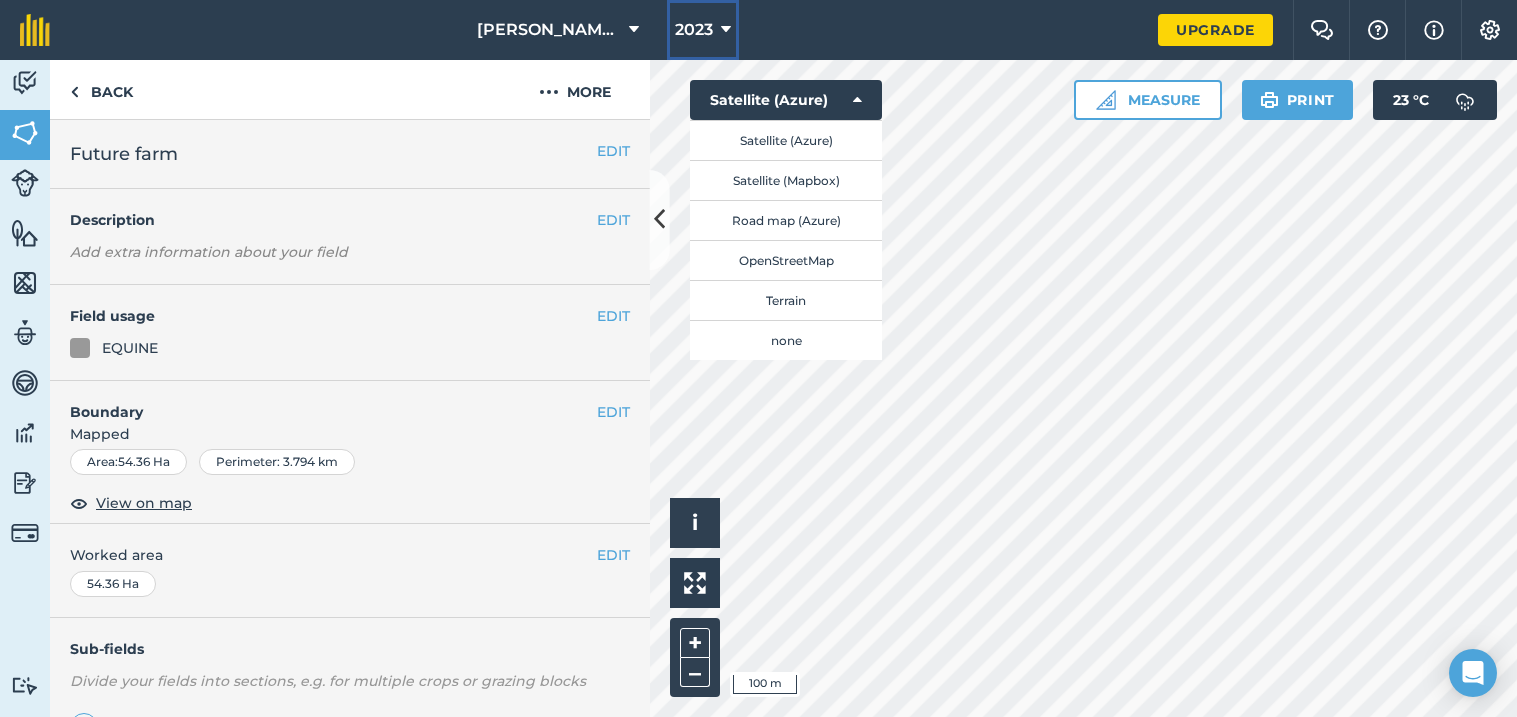 click on "2023" at bounding box center (694, 30) 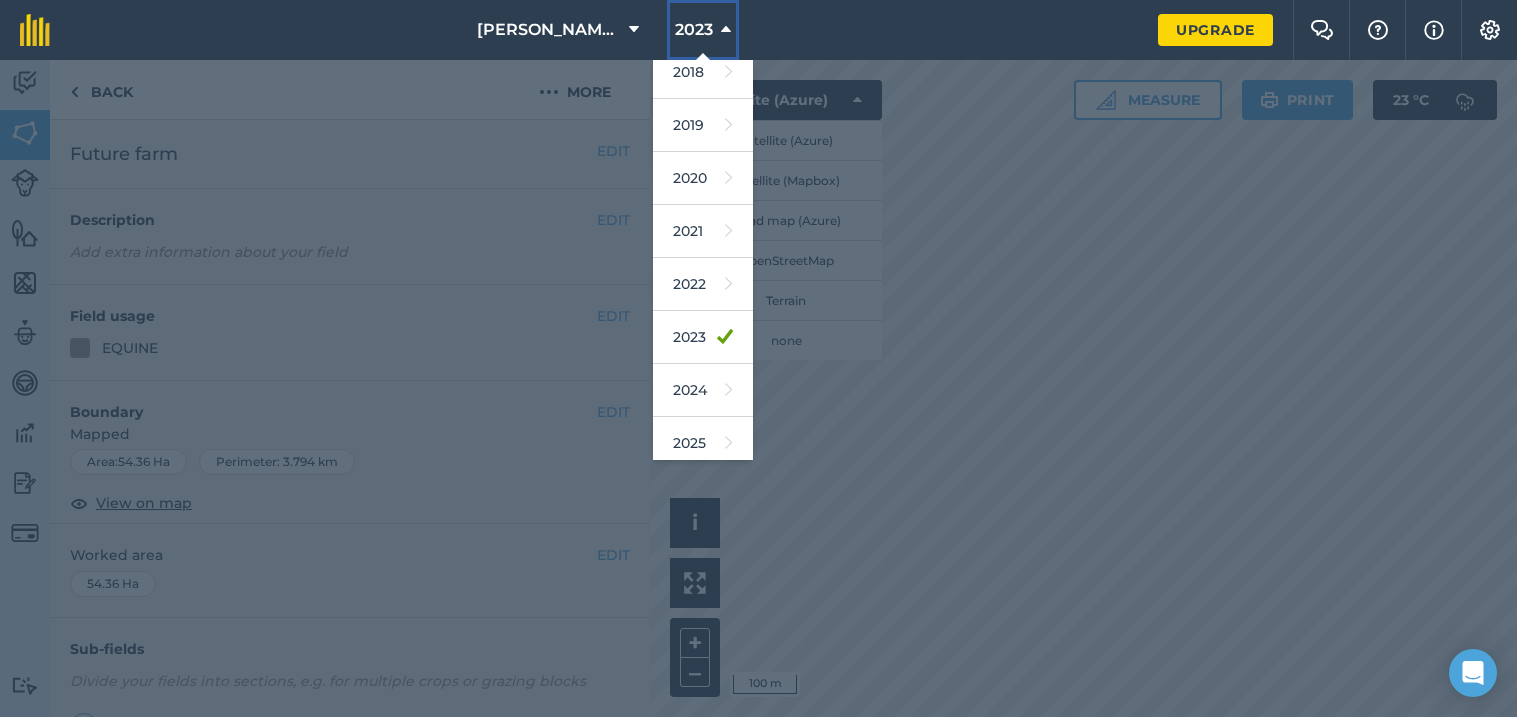 scroll, scrollTop: 148, scrollLeft: 0, axis: vertical 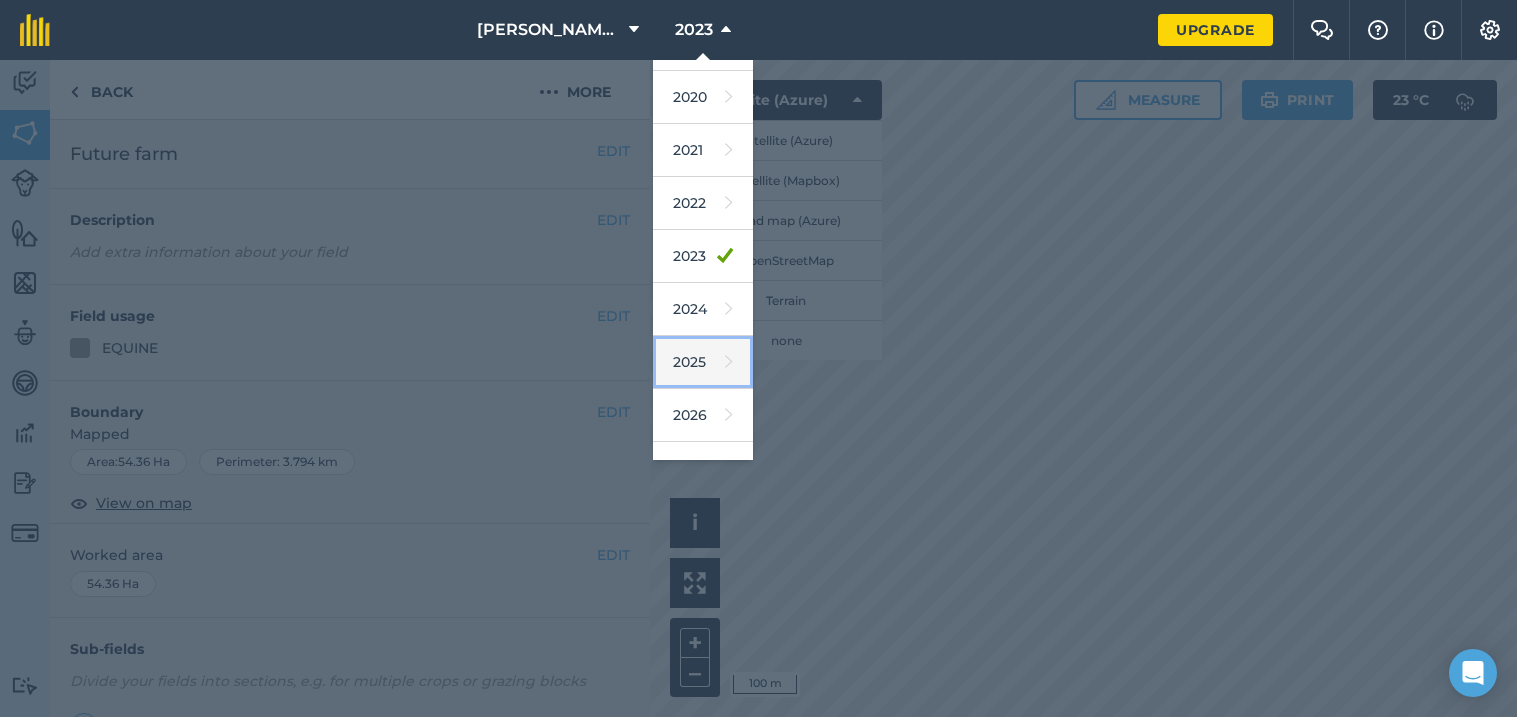 click on "2025" at bounding box center (703, 362) 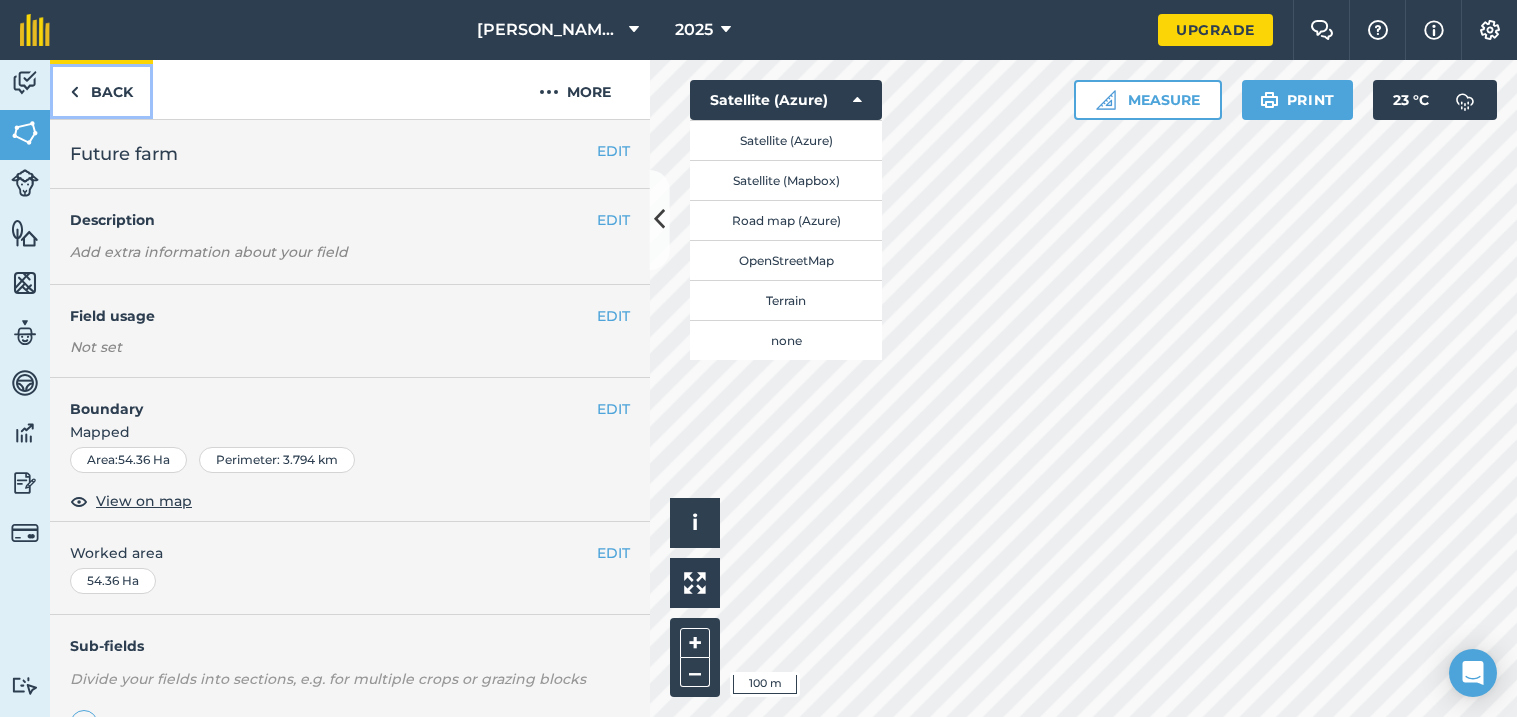 click on "Back" at bounding box center (101, 89) 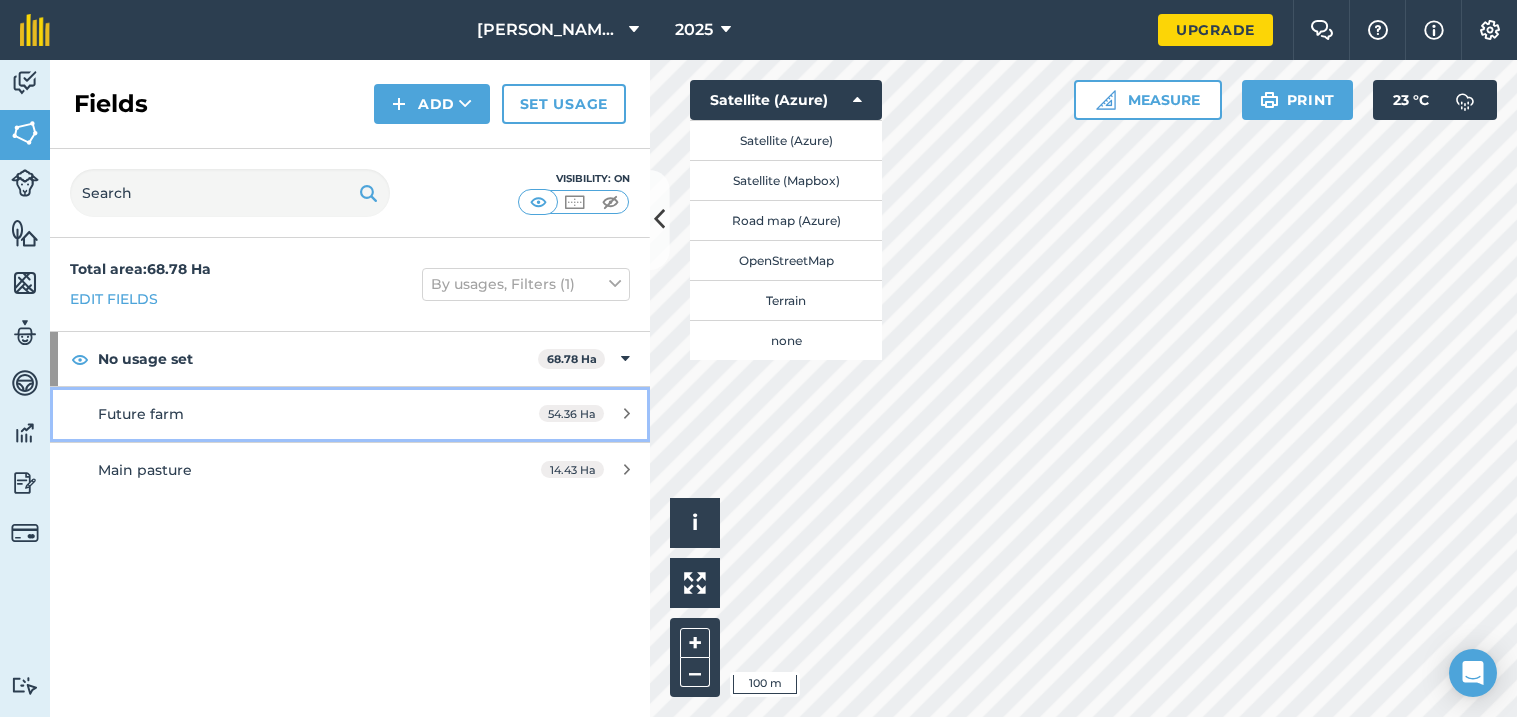 click on "54.36   Ha" at bounding box center [584, 414] 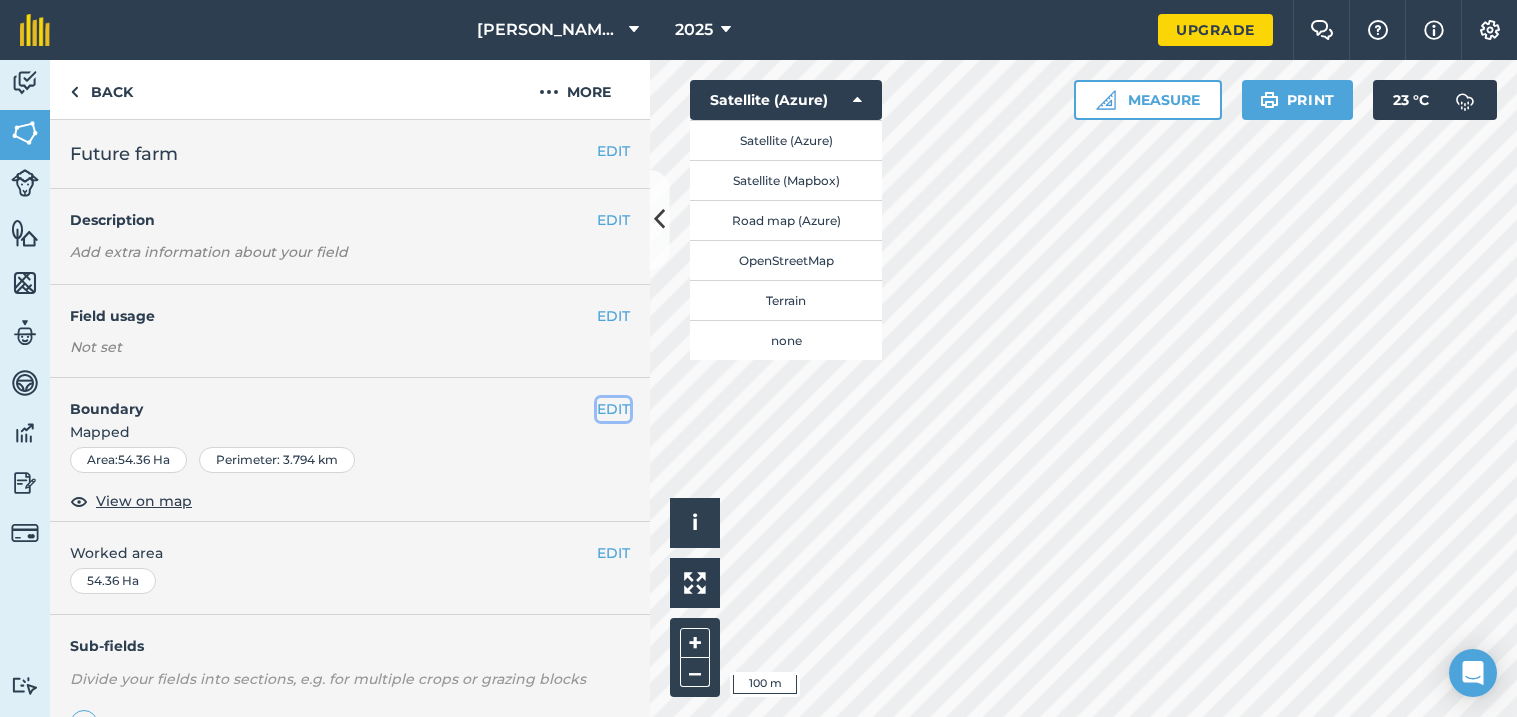 click on "EDIT" at bounding box center (613, 409) 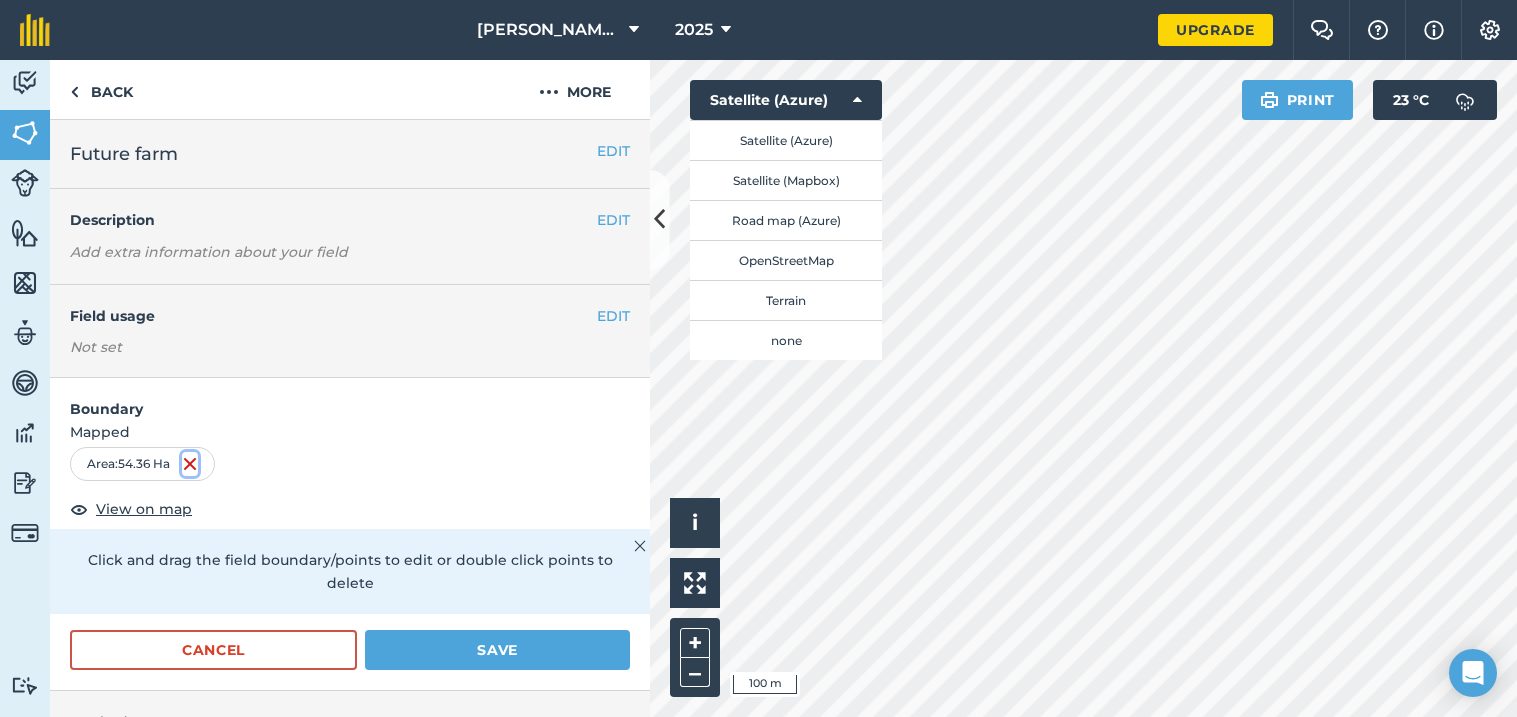 click at bounding box center [190, 464] 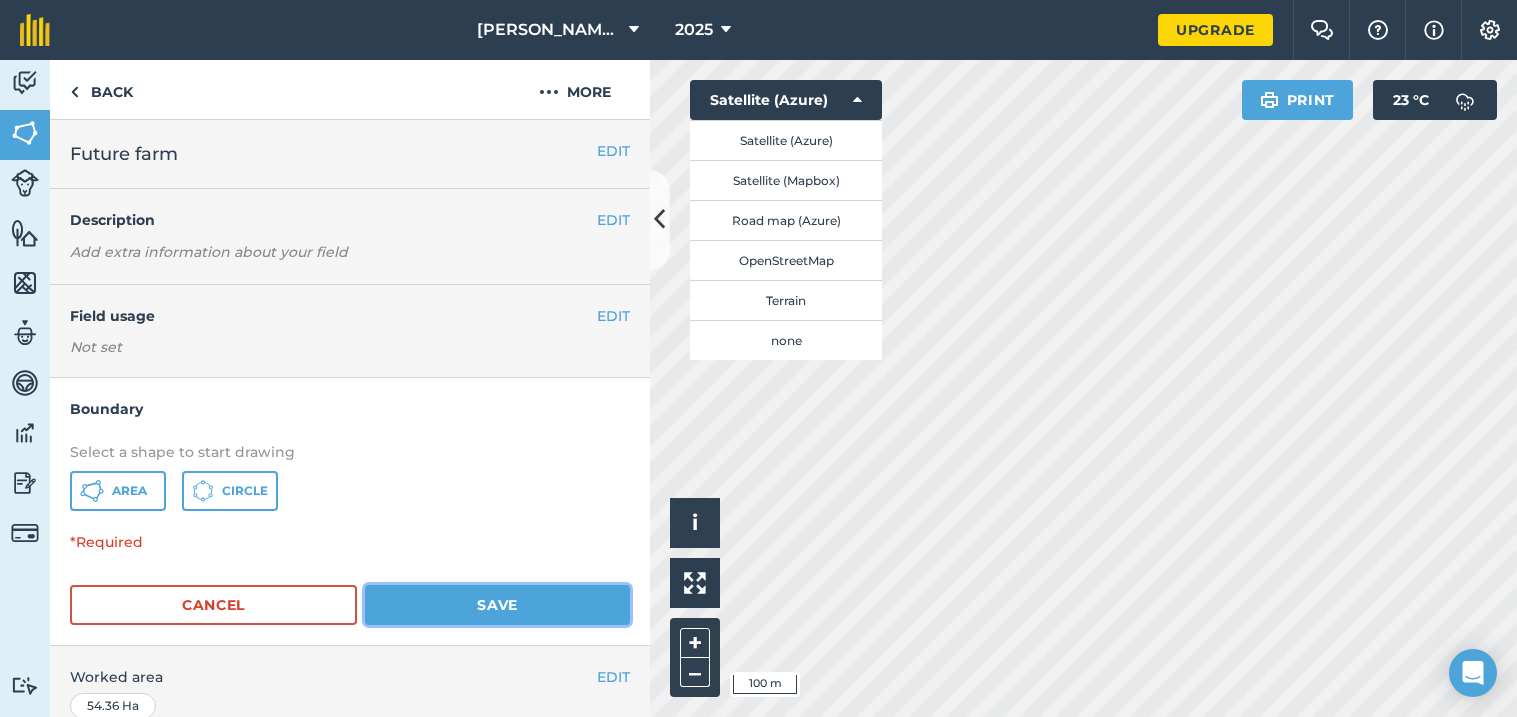 click on "Save" at bounding box center [497, 605] 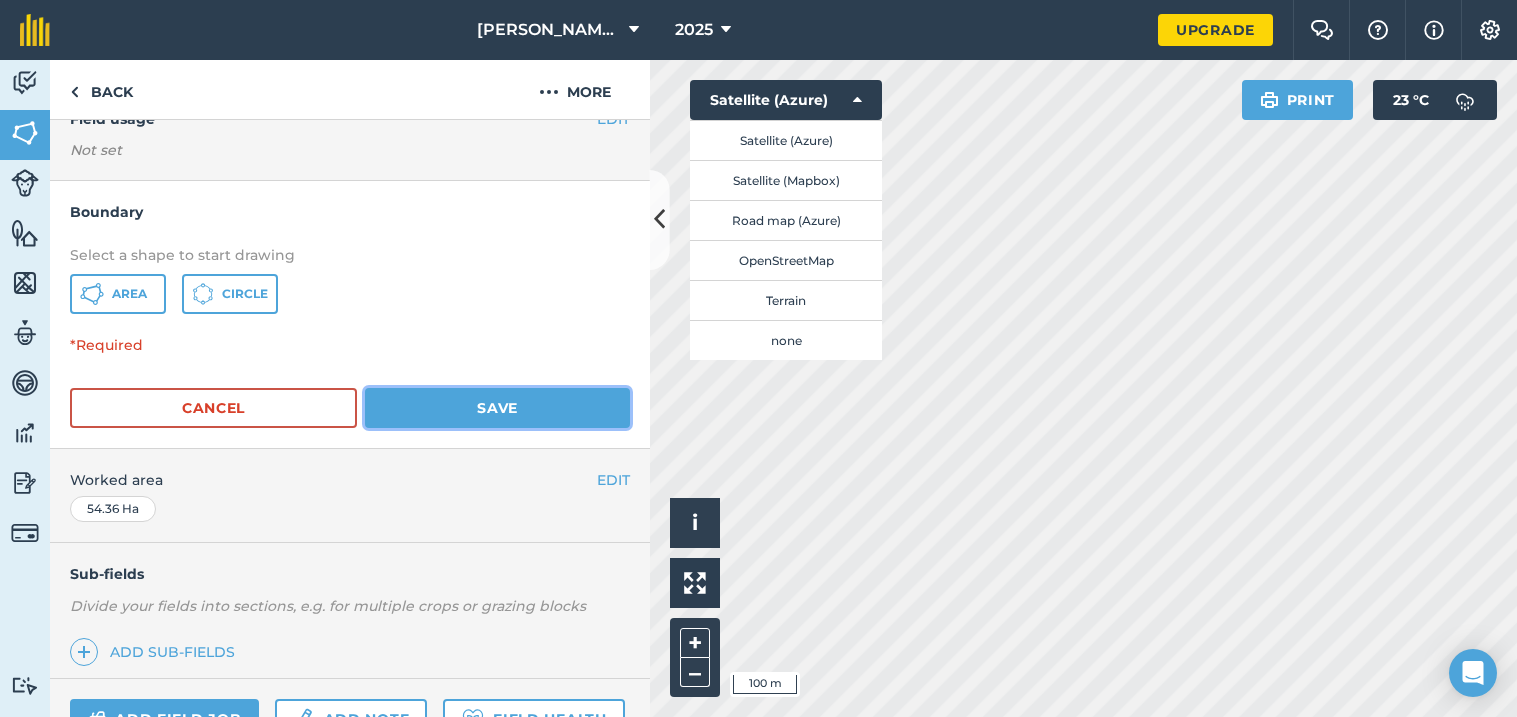 scroll, scrollTop: 208, scrollLeft: 0, axis: vertical 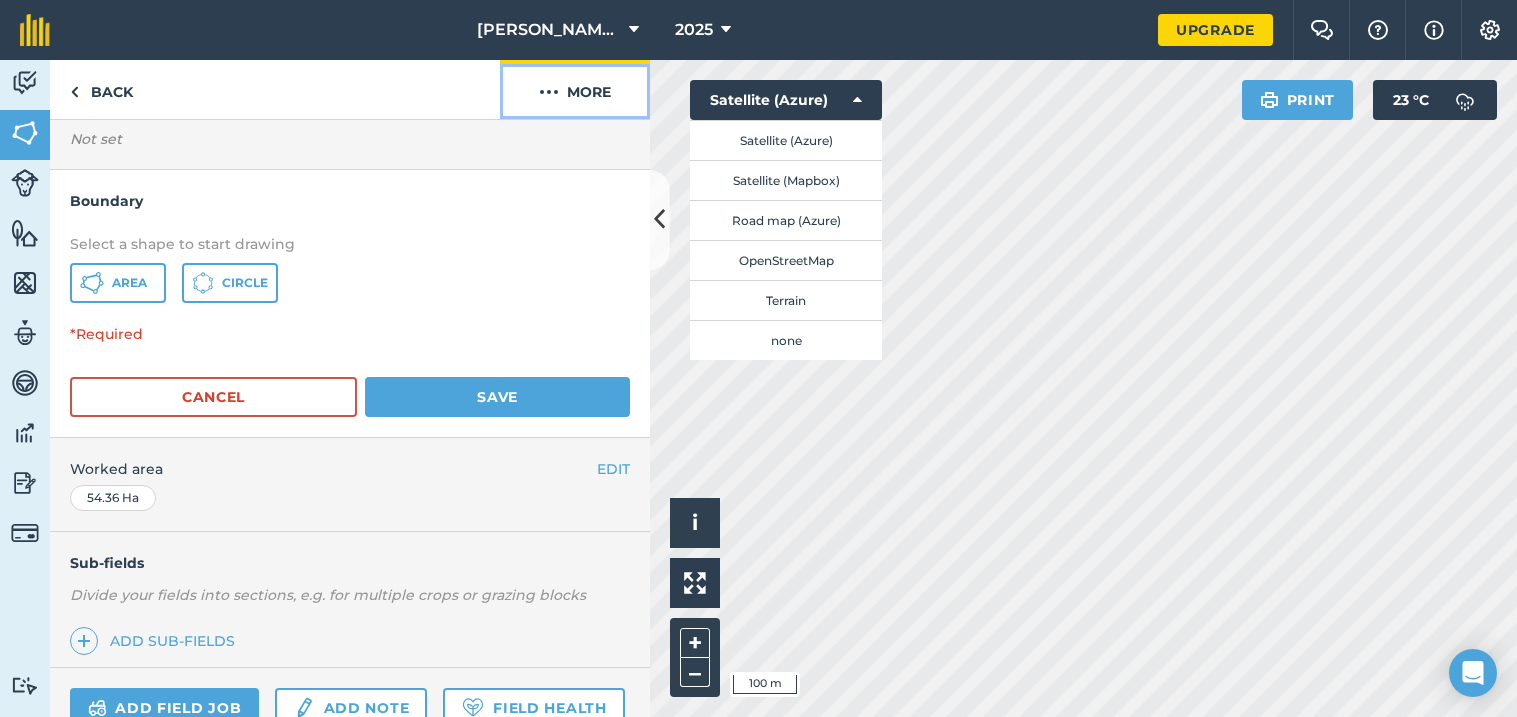 click at bounding box center (549, 92) 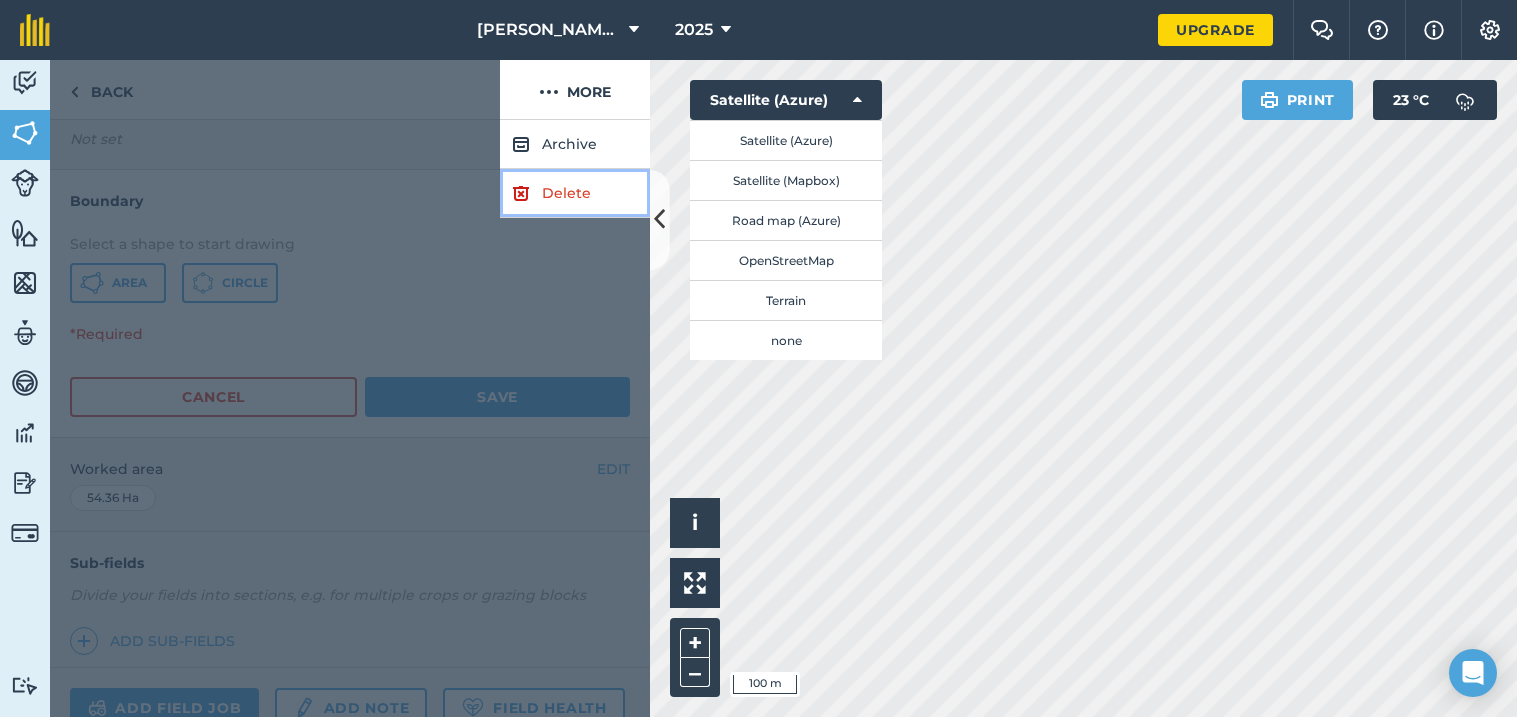 click on "Delete" at bounding box center (575, 193) 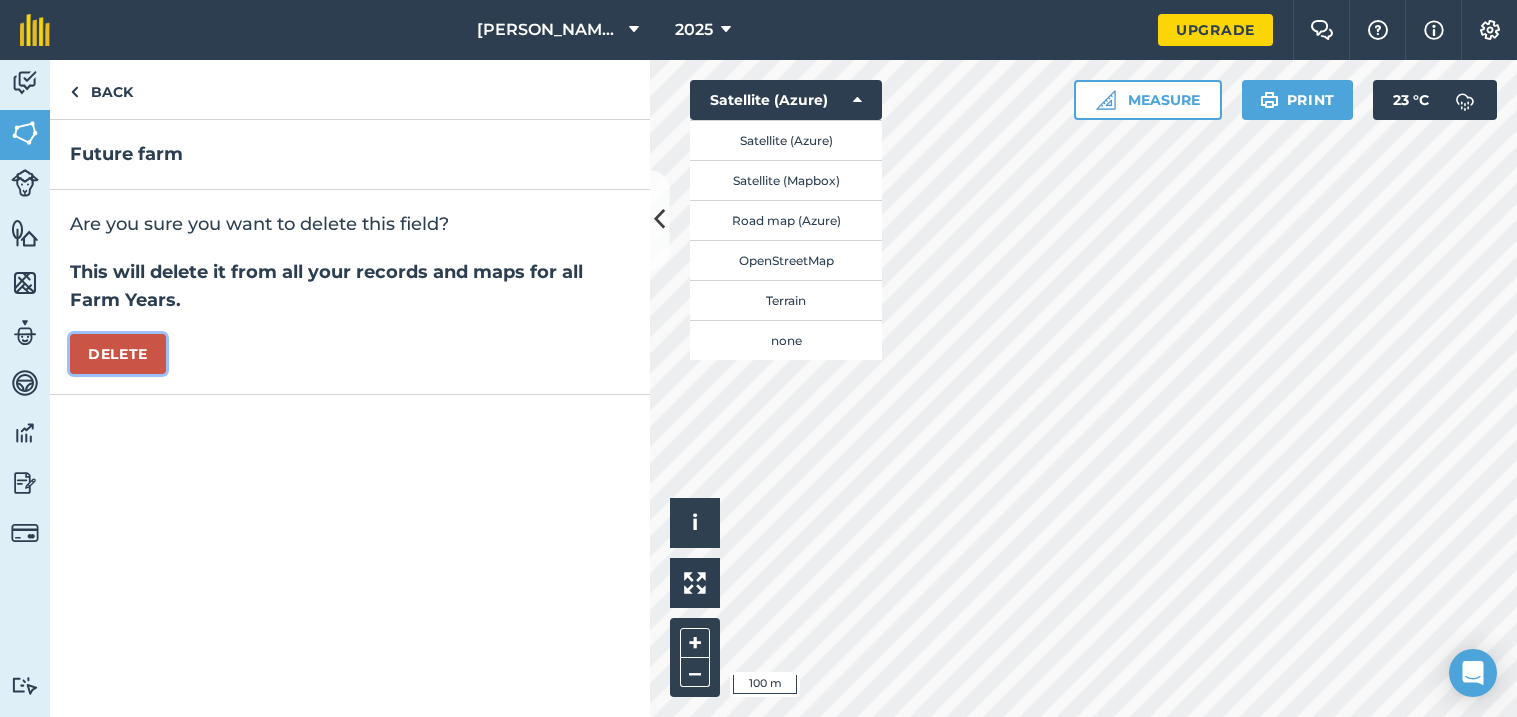 click on "Delete" at bounding box center (118, 354) 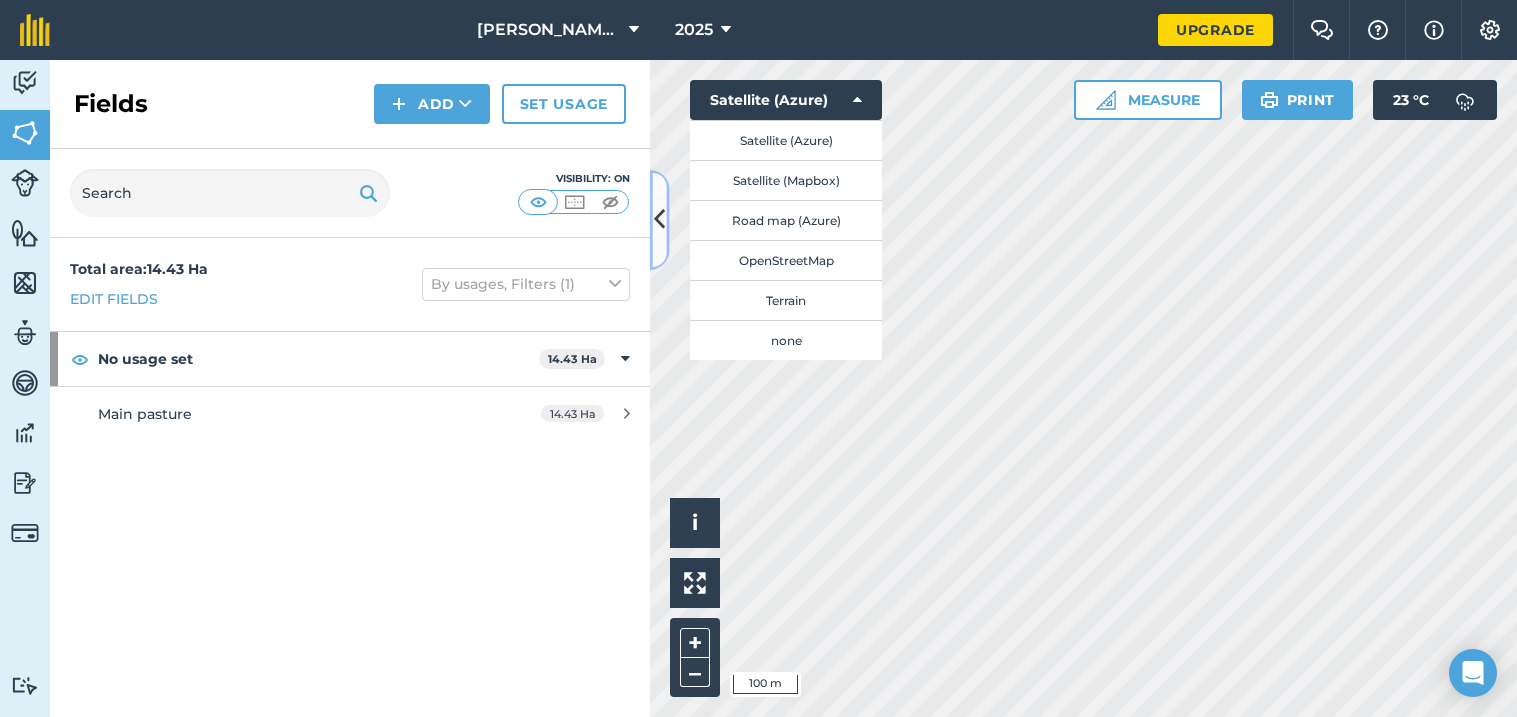 click at bounding box center [660, 220] 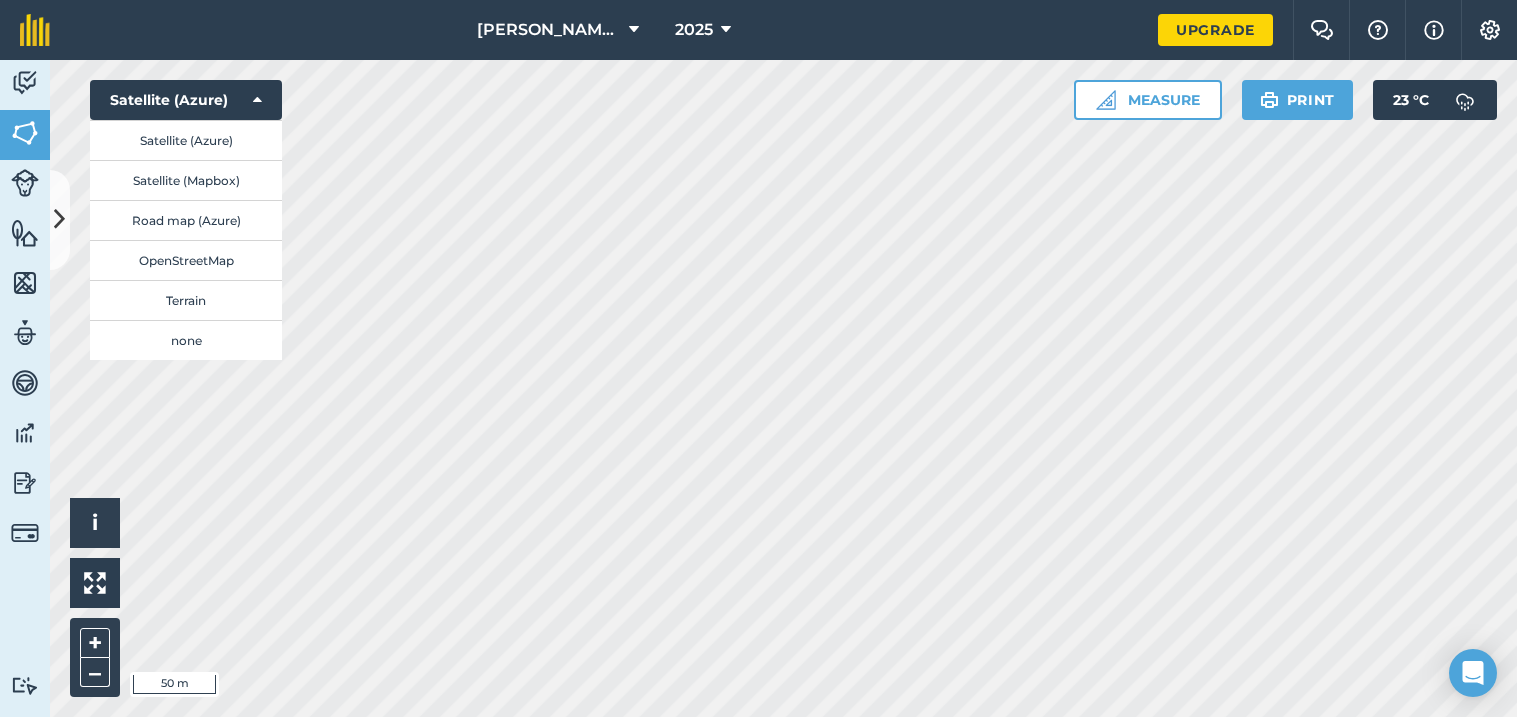 click on "[PERSON_NAME][GEOGRAPHIC_DATA] 2025 Upgrade Farm Chat Help Info Settings Map printing is not available on our free plan Please upgrade to our Essentials, Plus or Pro plan to access this feature. Activity Fields Livestock Features Maps Team Vehicles Data Reporting Billing Tutorials Tutorials Fields   Add   Set usage Visibility: On Total area :  14.43   Ha Edit fields By usages, Filters (1) No usage set 14.43   Ha Main pasture  14.43   Ha Hello i © 2025 TomTom, Microsoft 50 m + – Satellite (Azure) Satellite (Azure) Satellite (Mapbox) Road map (Azure) OpenStreetMap Terrain none Measure Print 23   ° C" at bounding box center (758, 358) 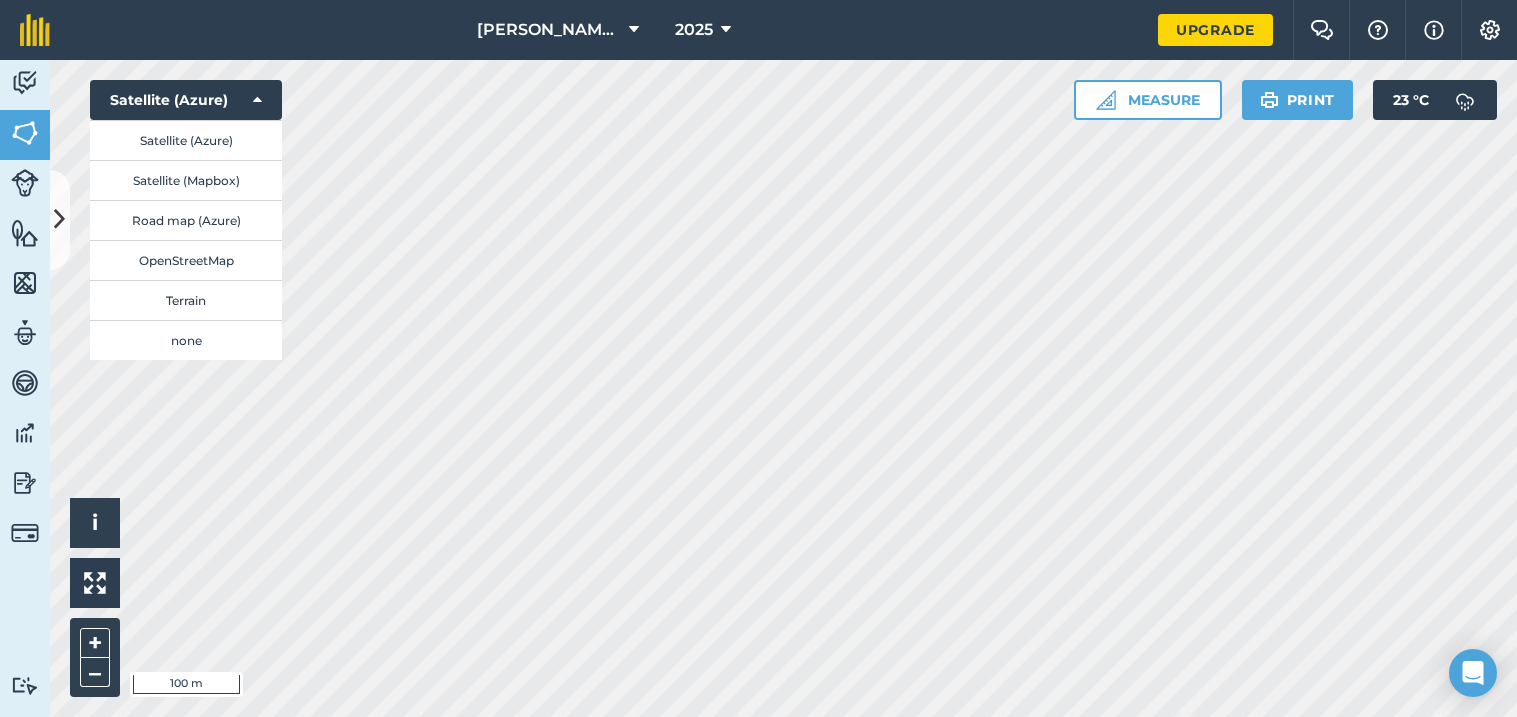 click on "[PERSON_NAME][GEOGRAPHIC_DATA] 2025 Upgrade Farm Chat Help Info Settings Map printing is not available on our free plan Please upgrade to our Essentials, Plus or Pro plan to access this feature. Activity Fields Livestock Features Maps Team Vehicles Data Reporting Billing Tutorials Tutorials Fields   Add   Set usage Visibility: On Total area :  14.43   Ha Edit fields By usages, Filters (1) No usage set 14.43   Ha Main pasture  14.43   Ha Hello i © 2025 TomTom, Microsoft 100 m + – Satellite (Azure) Satellite (Azure) Satellite (Mapbox) Road map (Azure) OpenStreetMap Terrain none Measure Print 23   ° C" at bounding box center (758, 358) 